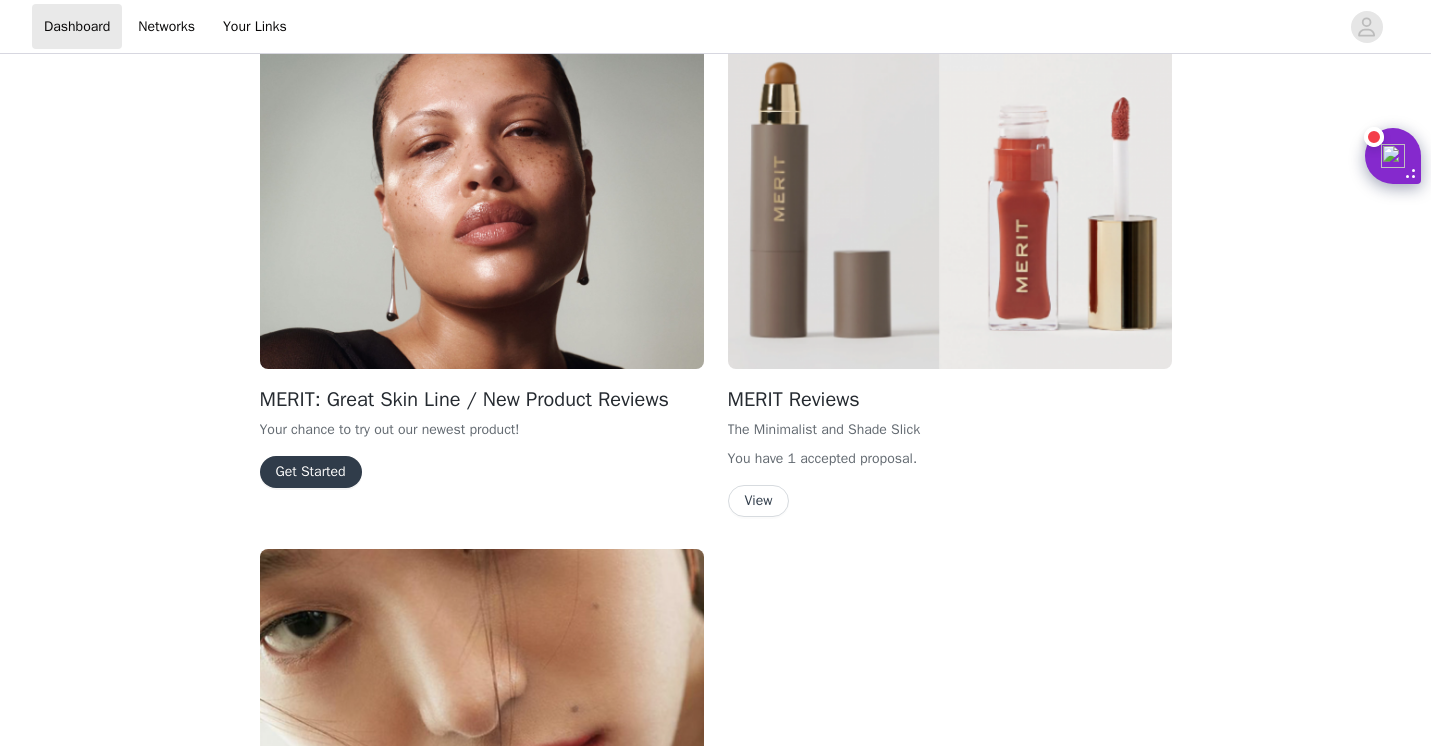 scroll, scrollTop: 1297, scrollLeft: 0, axis: vertical 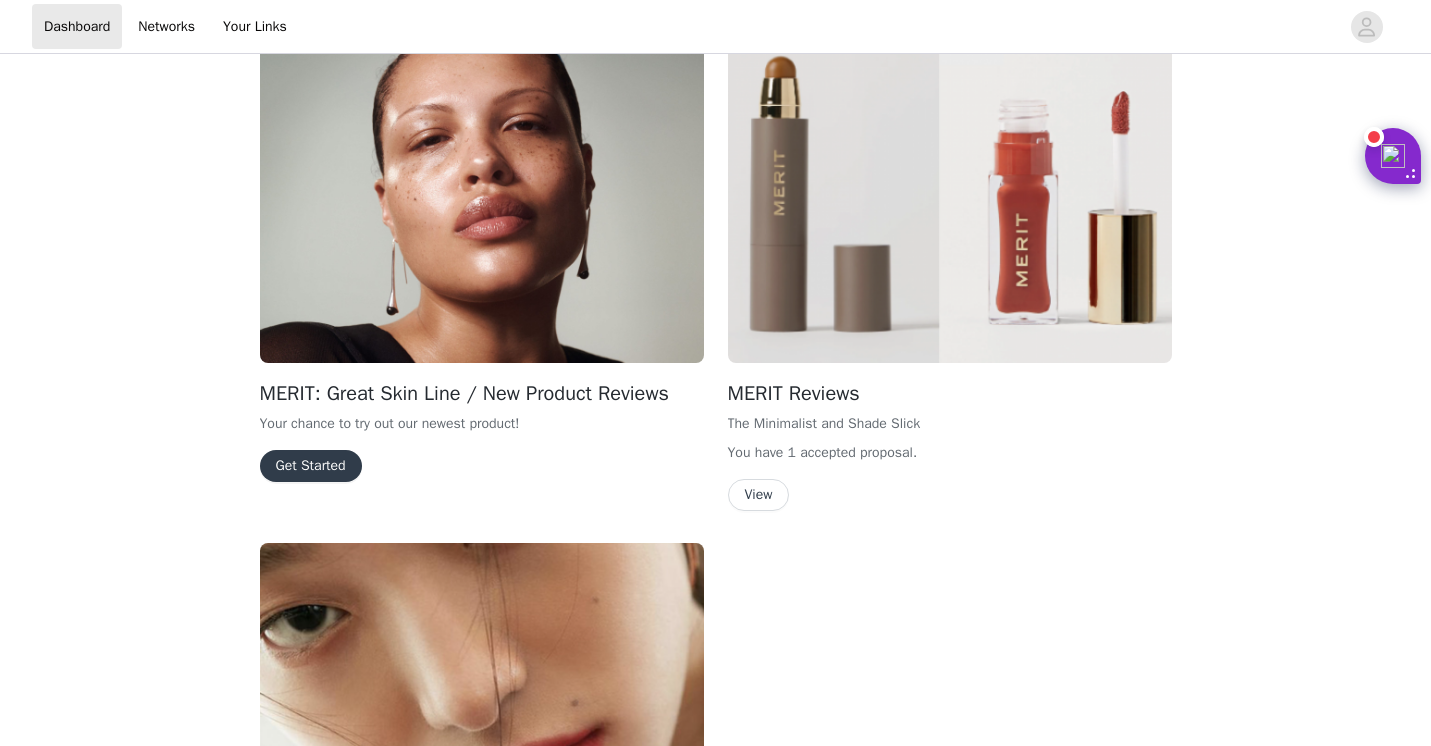 click on "Get Started" at bounding box center [311, 466] 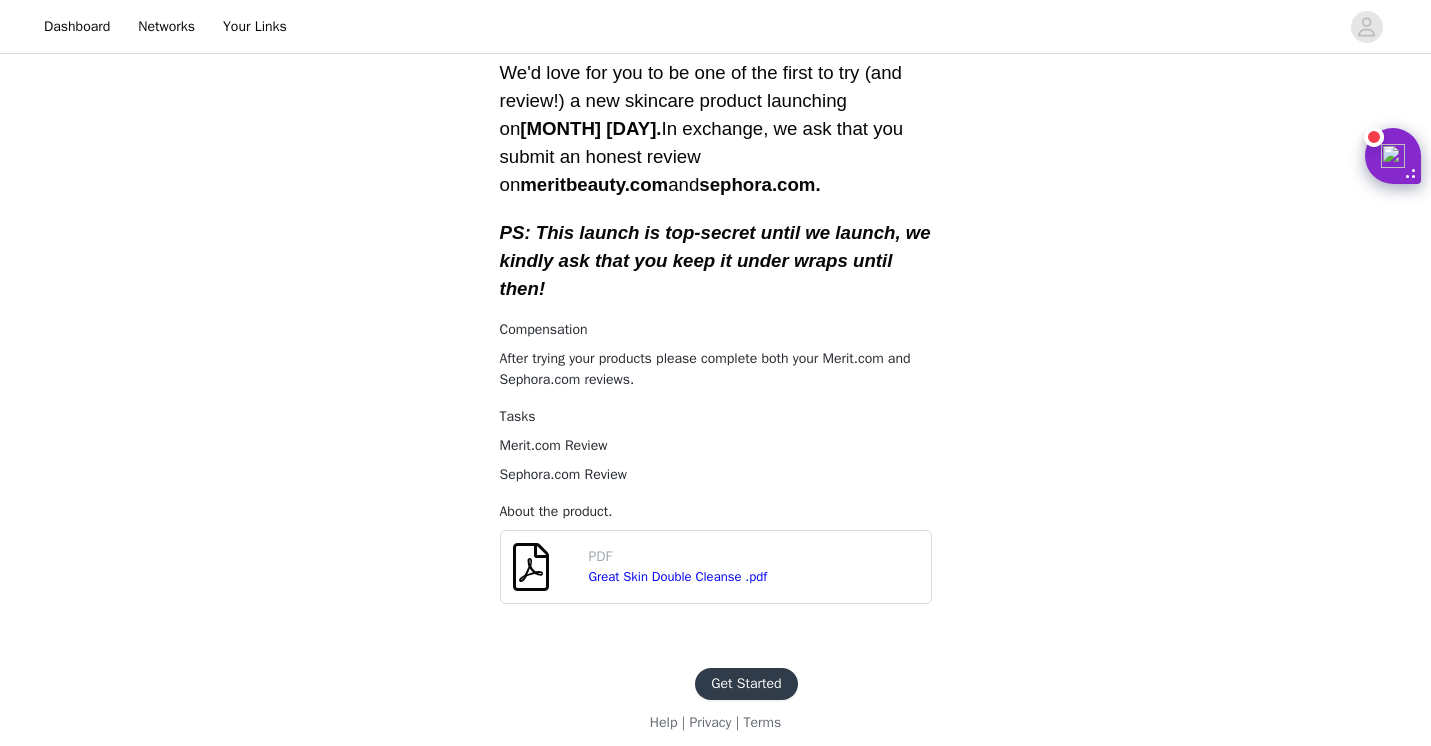 scroll, scrollTop: 555, scrollLeft: 0, axis: vertical 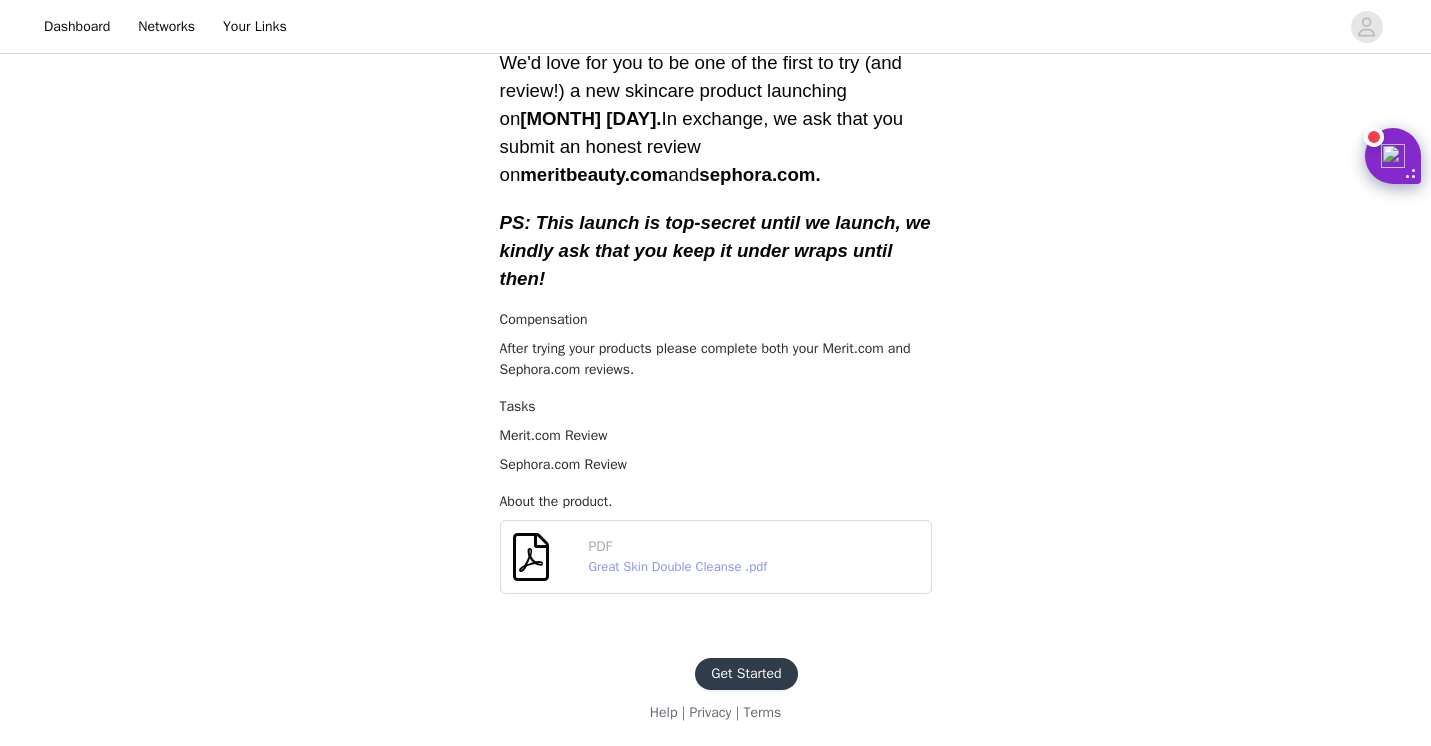 click on "Great Skin Double Cleanse .pdf" at bounding box center [678, 566] 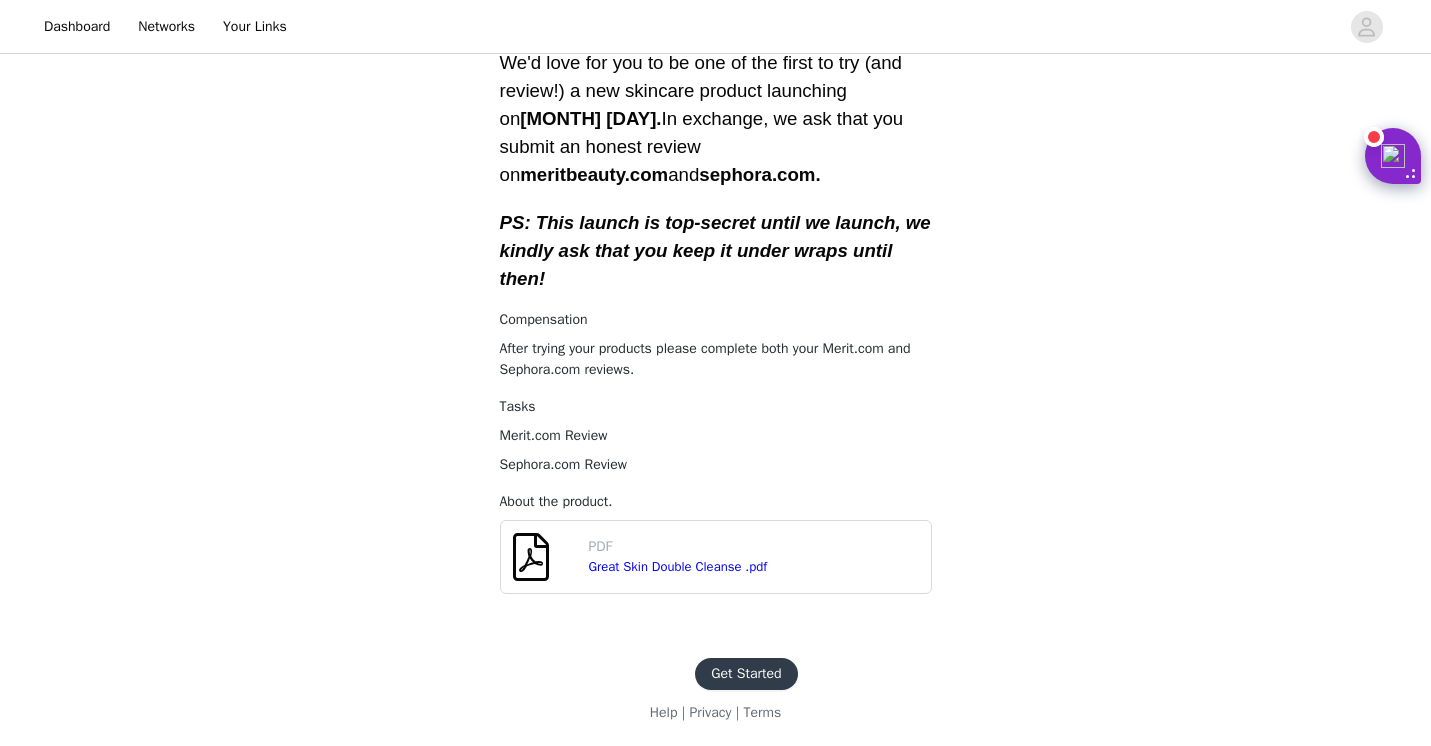 click on "Get Started" at bounding box center [746, 674] 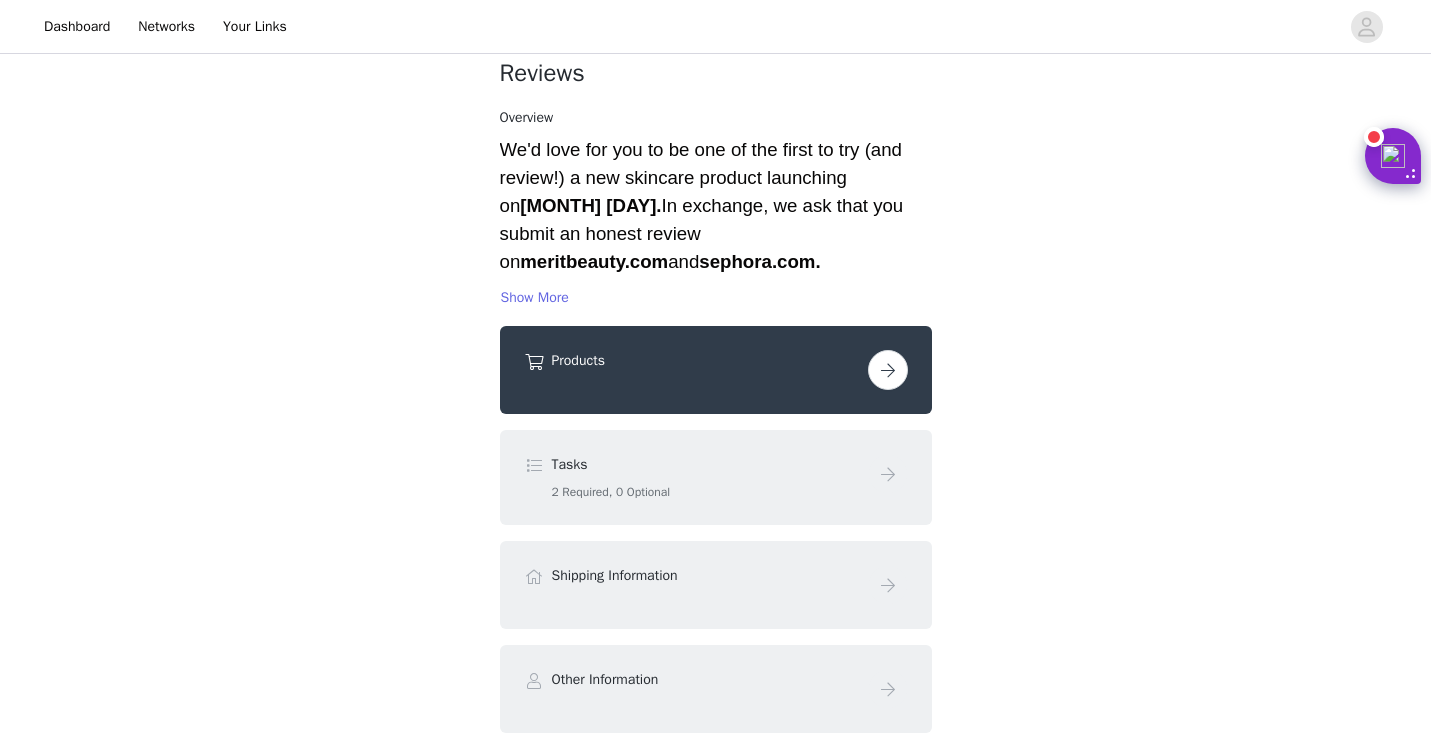 scroll, scrollTop: 151, scrollLeft: 0, axis: vertical 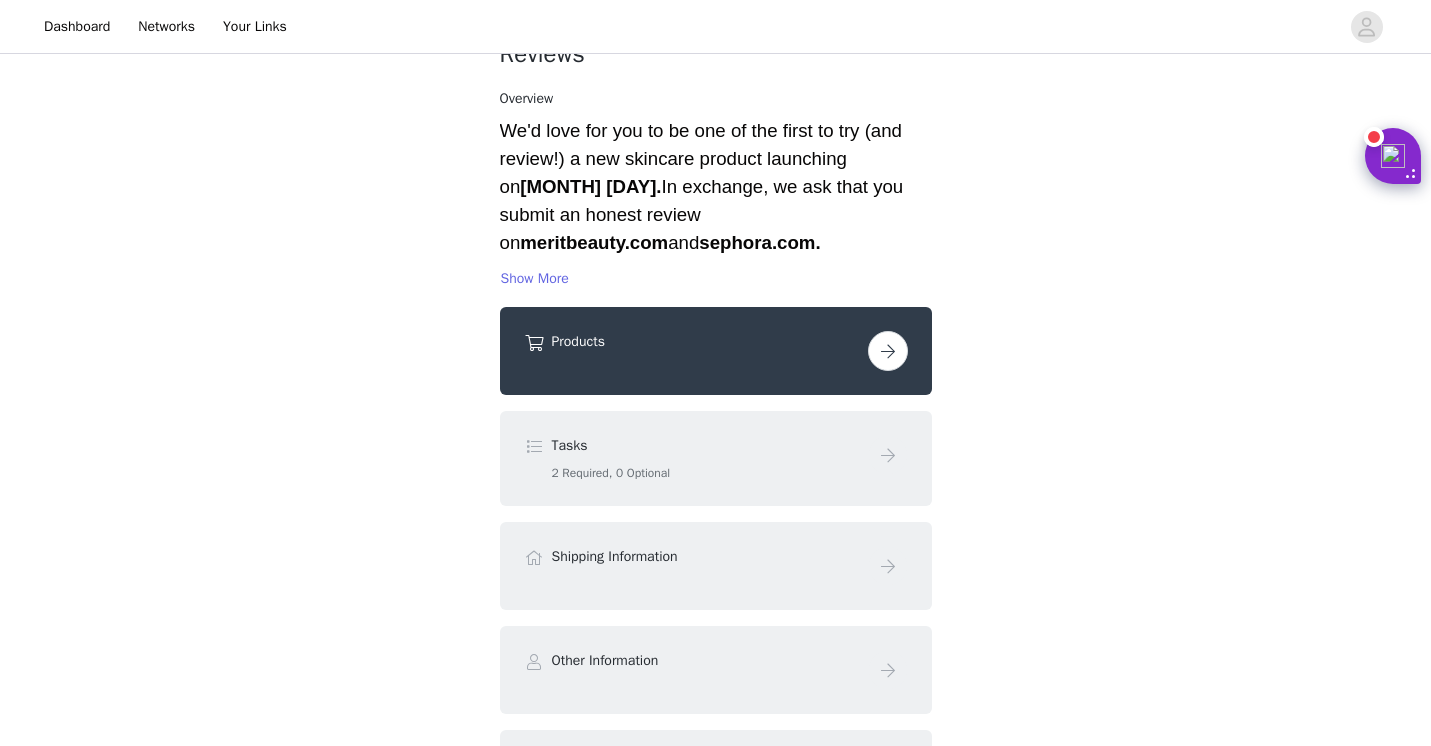 click at bounding box center (888, 351) 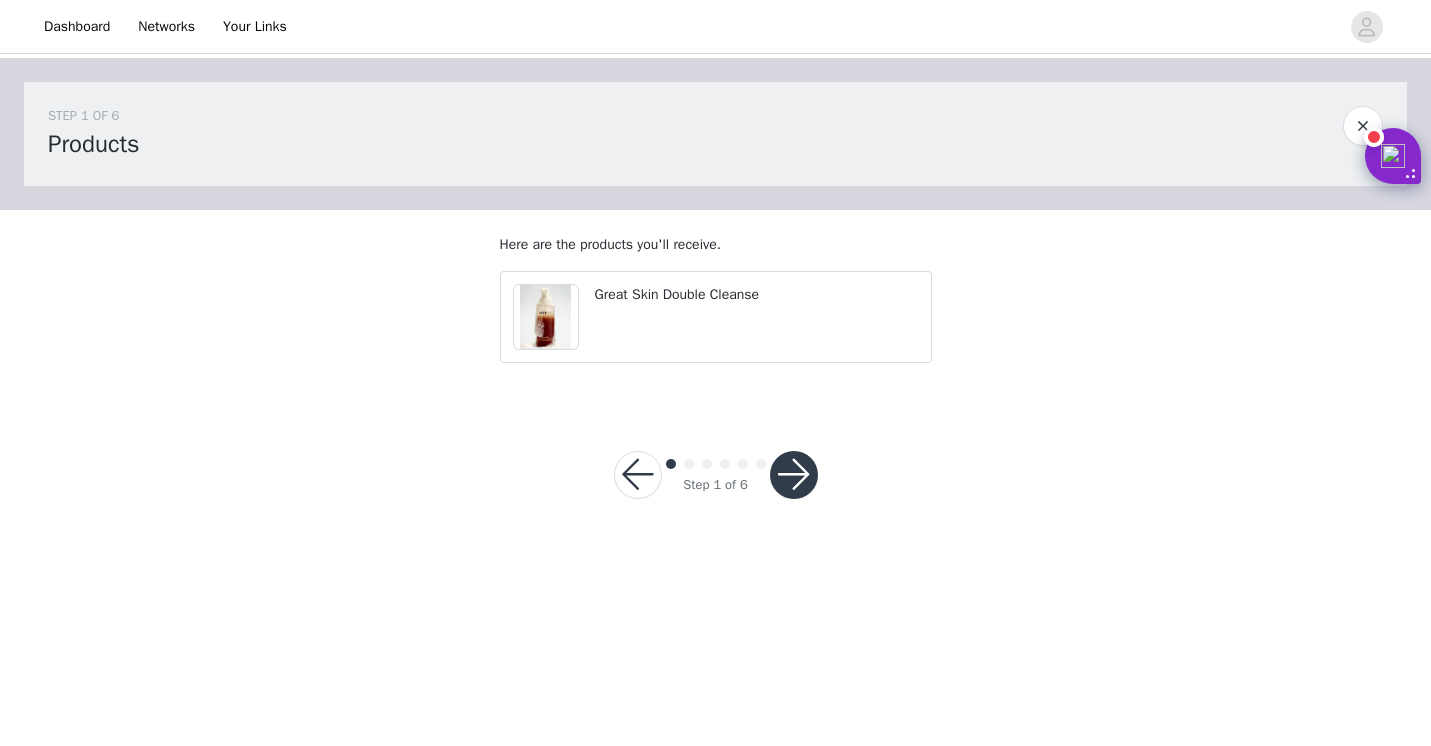 click on "Great Skin Double Cleanse" at bounding box center (716, 317) 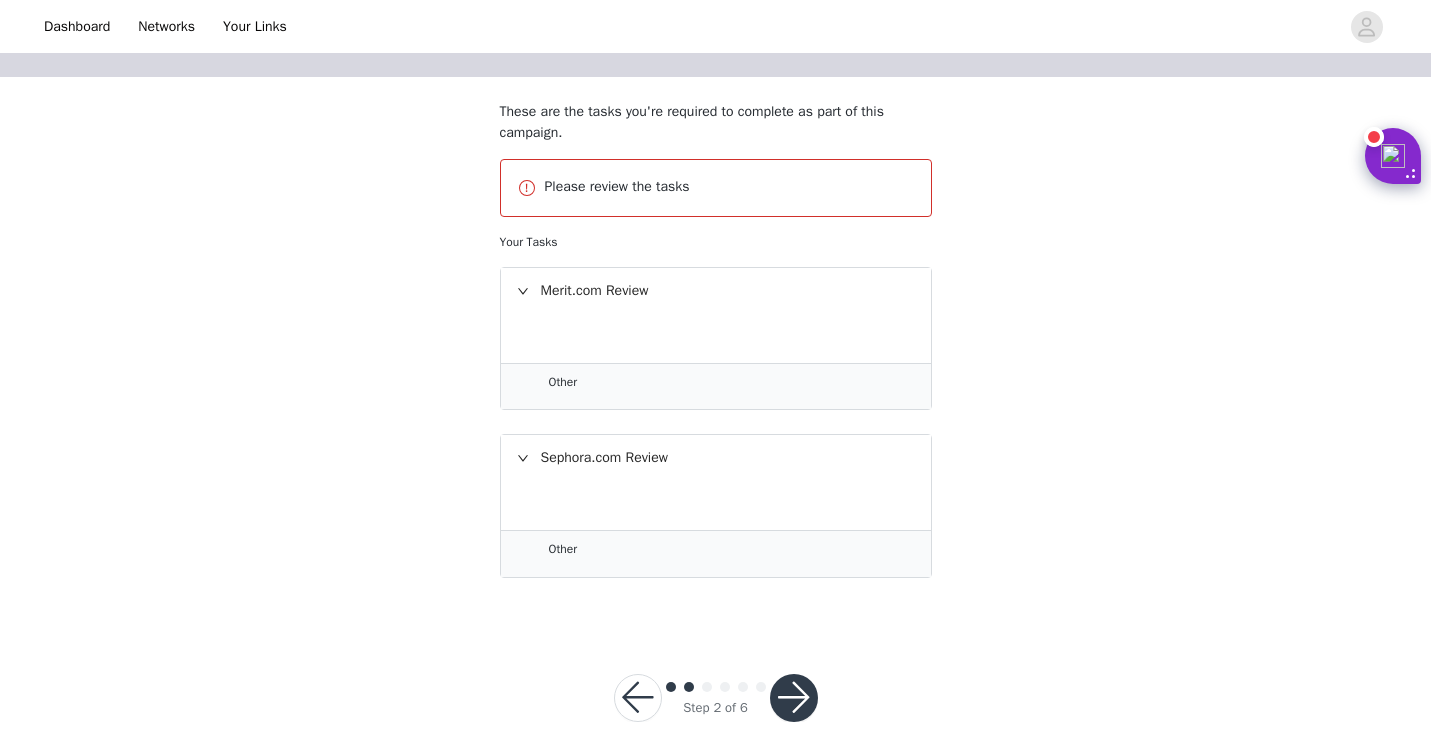 scroll, scrollTop: 155, scrollLeft: 0, axis: vertical 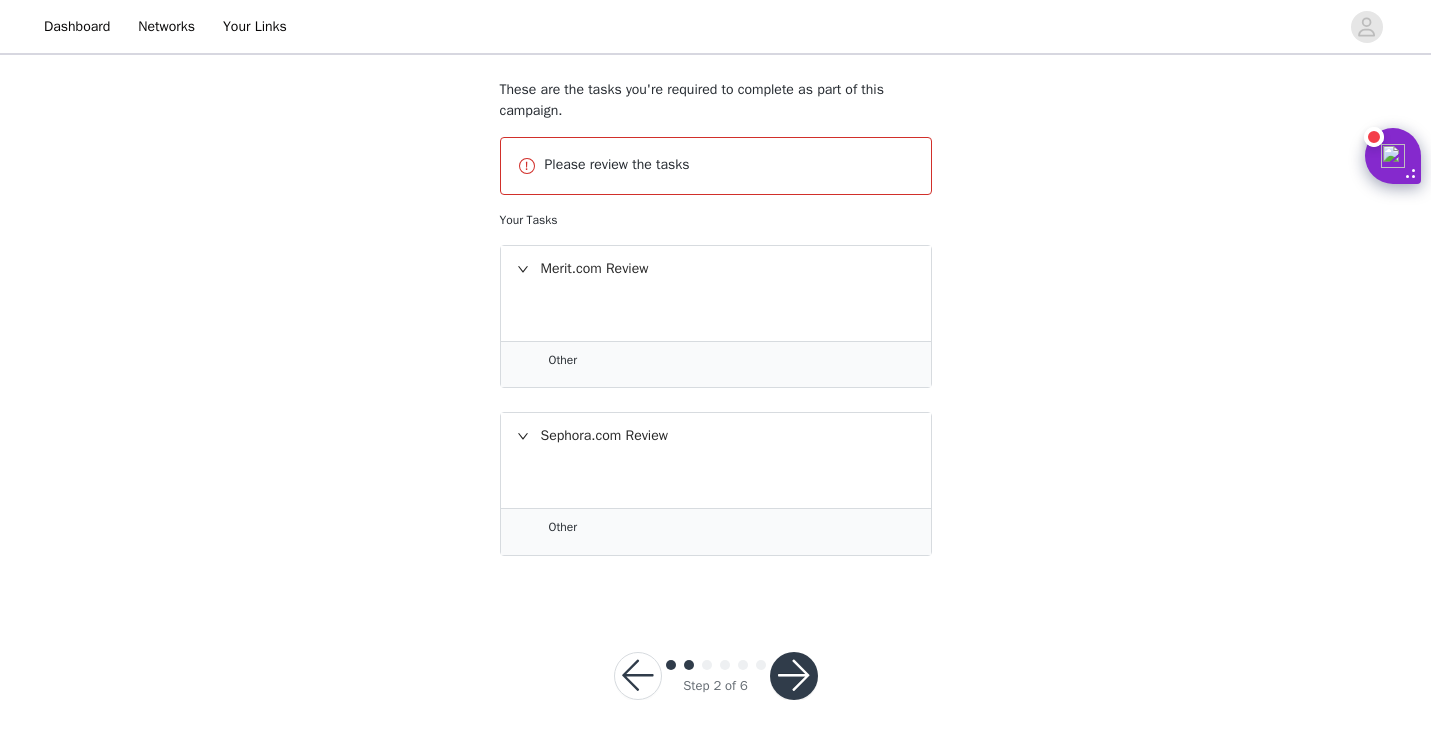 click at bounding box center (794, 676) 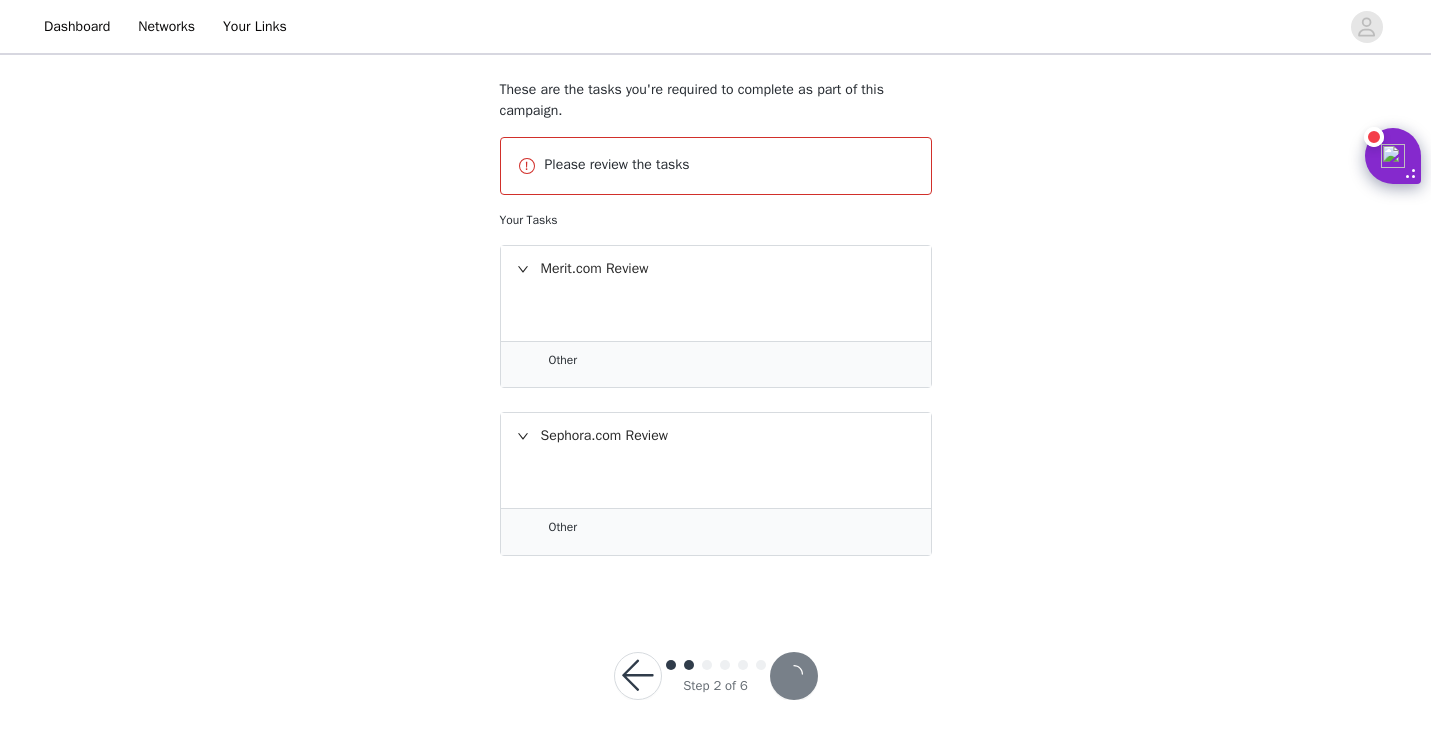 scroll, scrollTop: 81, scrollLeft: 0, axis: vertical 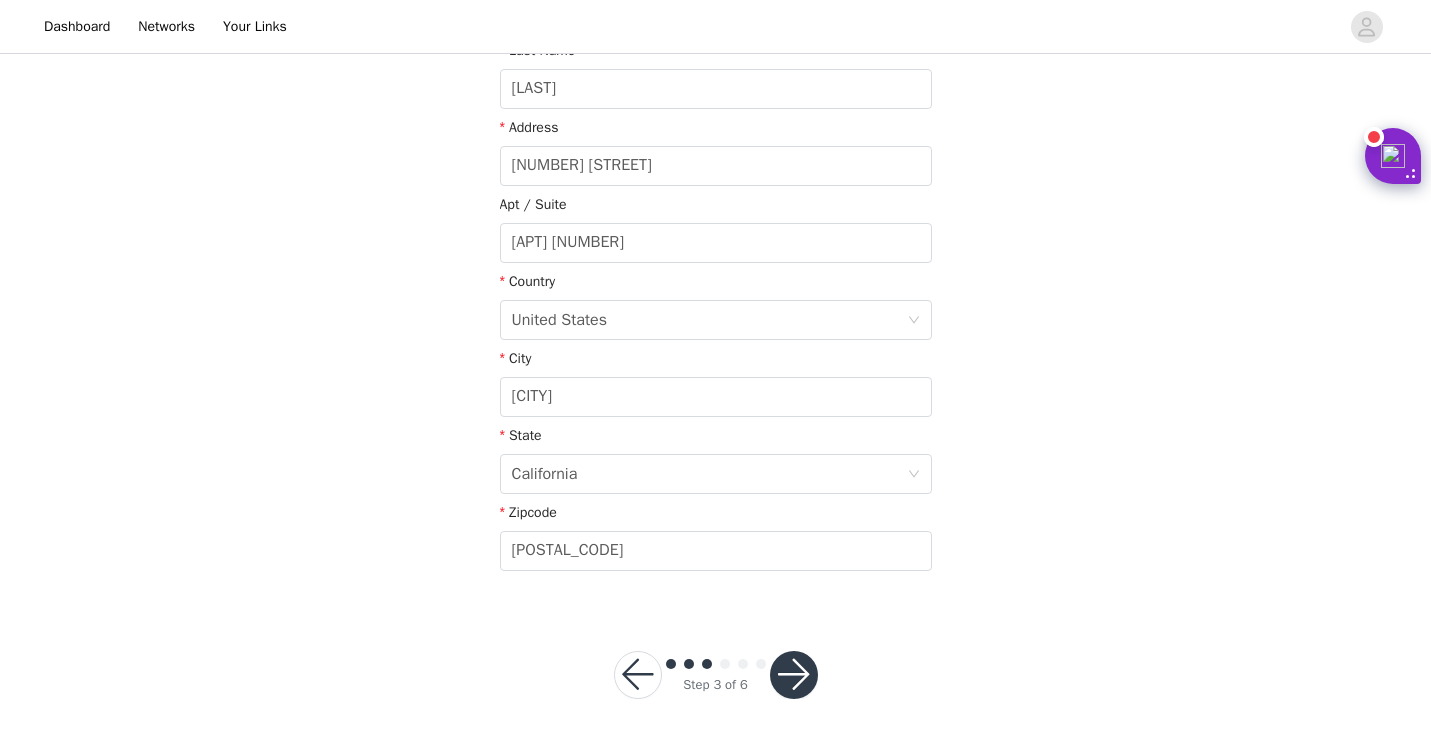 click at bounding box center [794, 675] 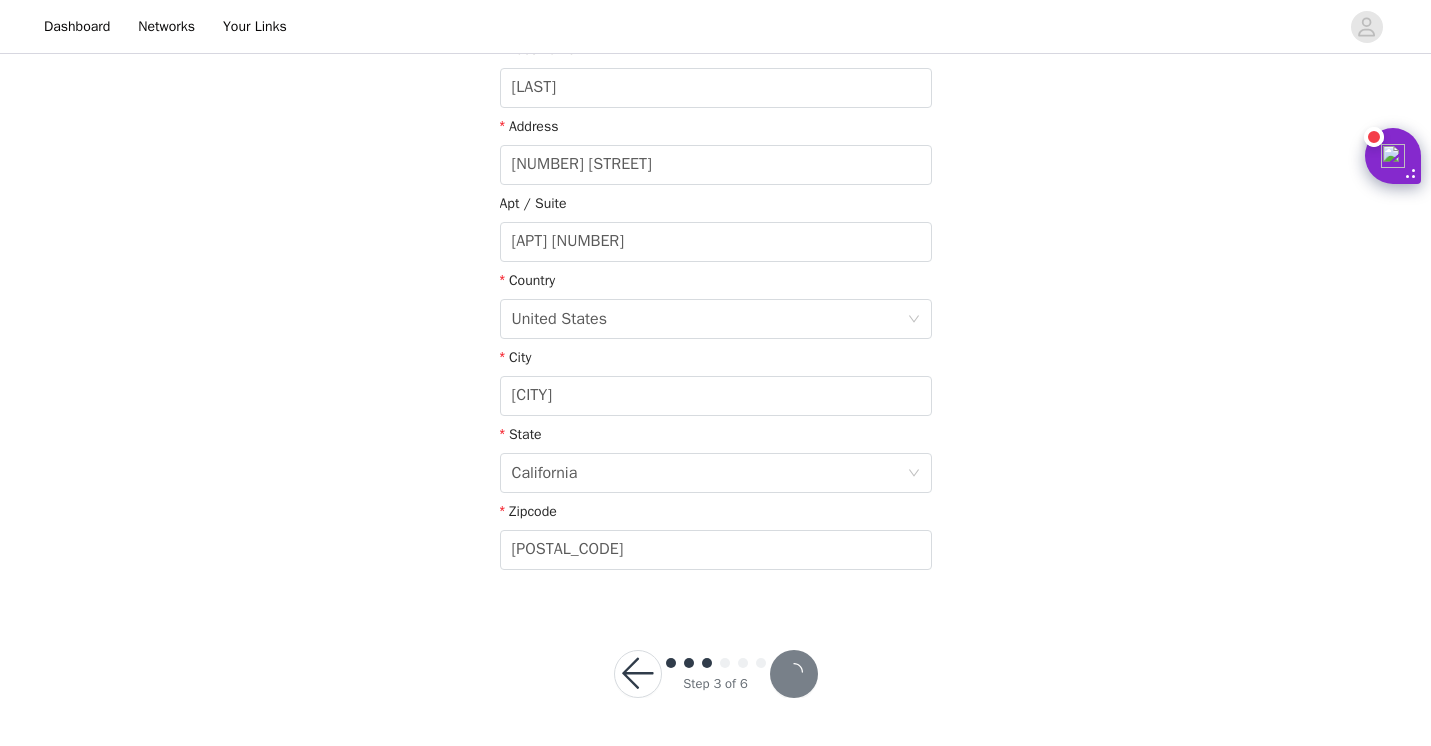 scroll, scrollTop: 414, scrollLeft: 0, axis: vertical 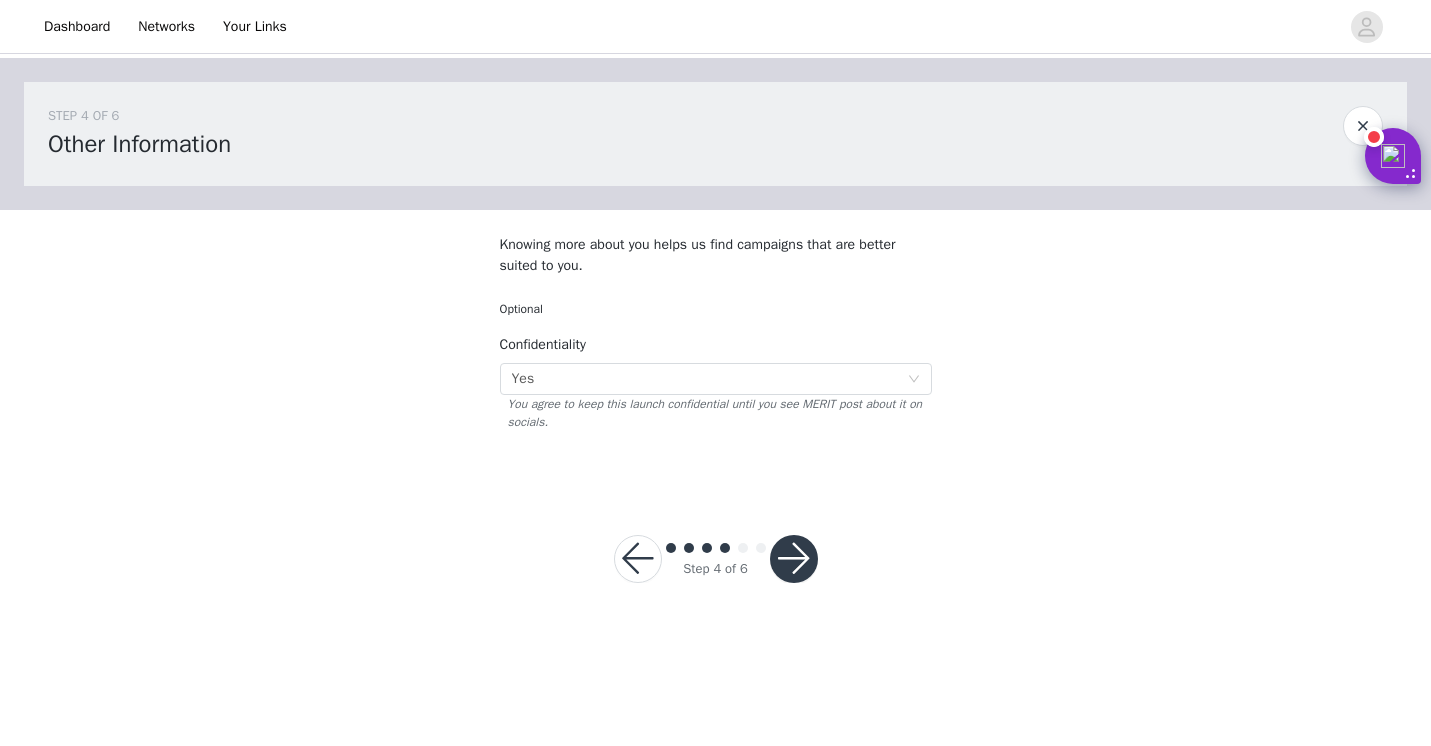 click at bounding box center [794, 559] 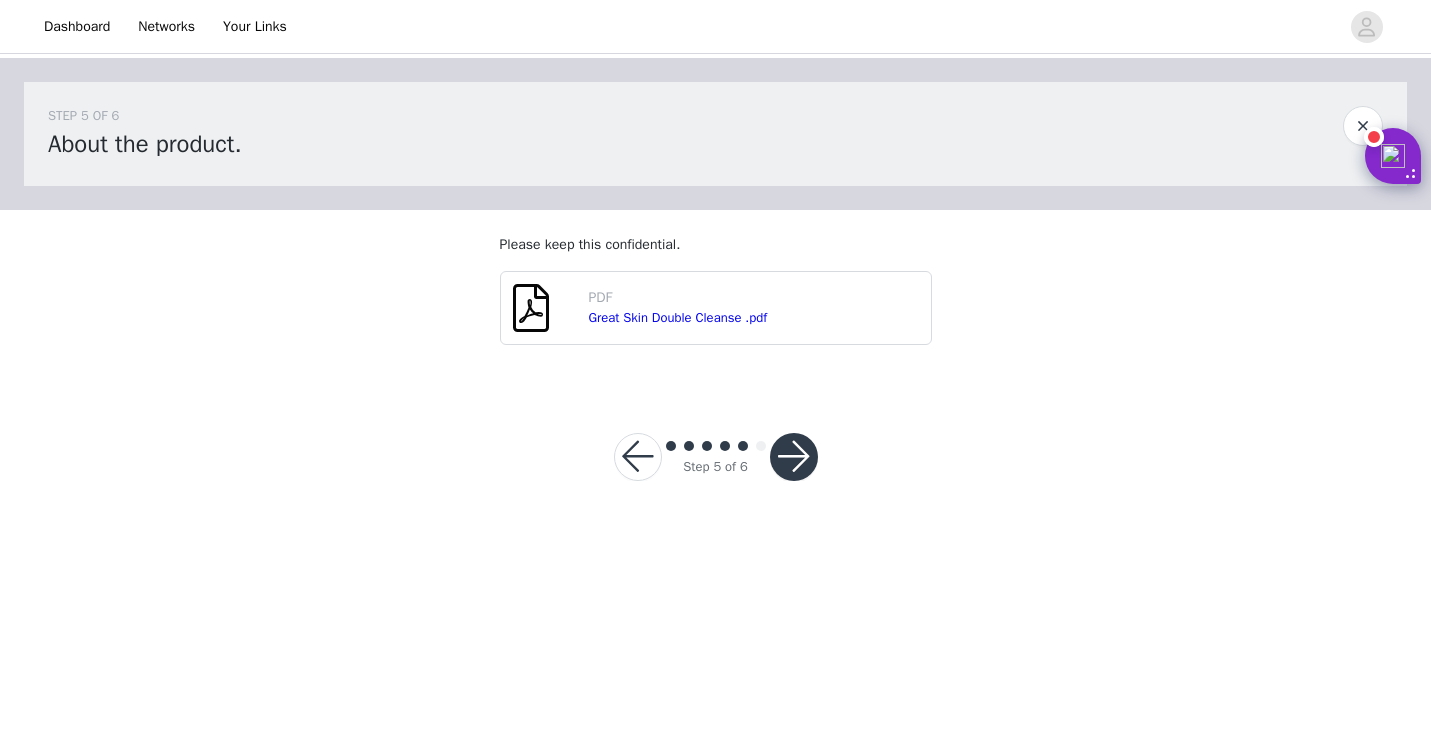 click at bounding box center [794, 457] 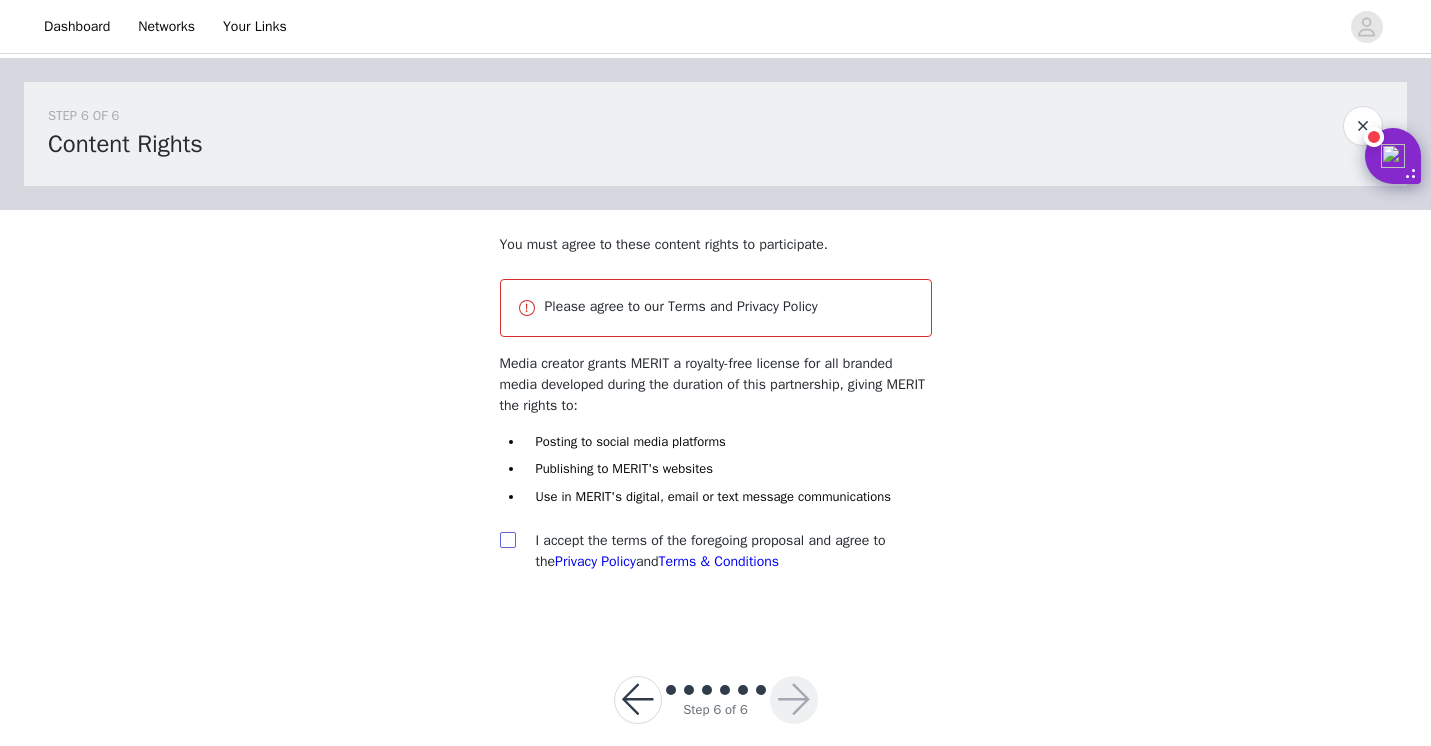 click at bounding box center (507, 539) 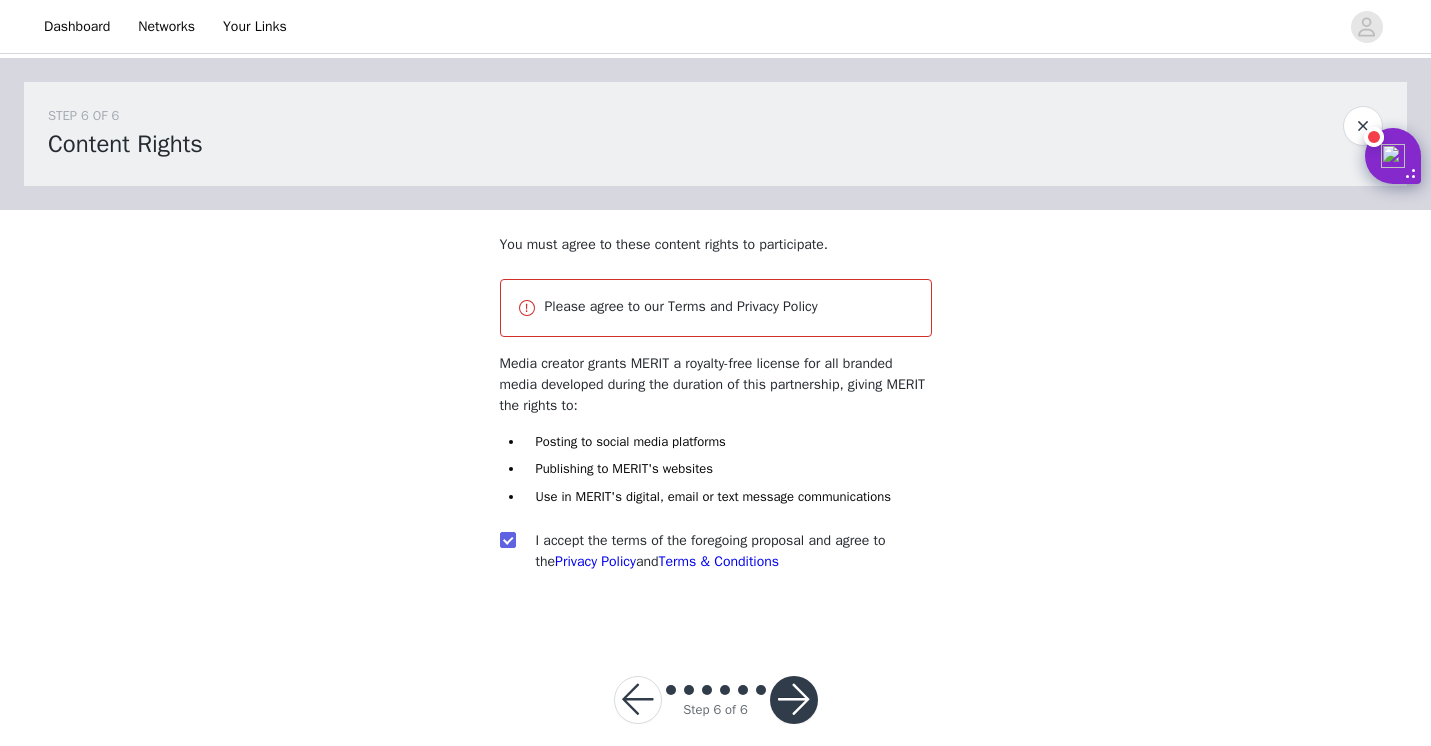 click at bounding box center (794, 700) 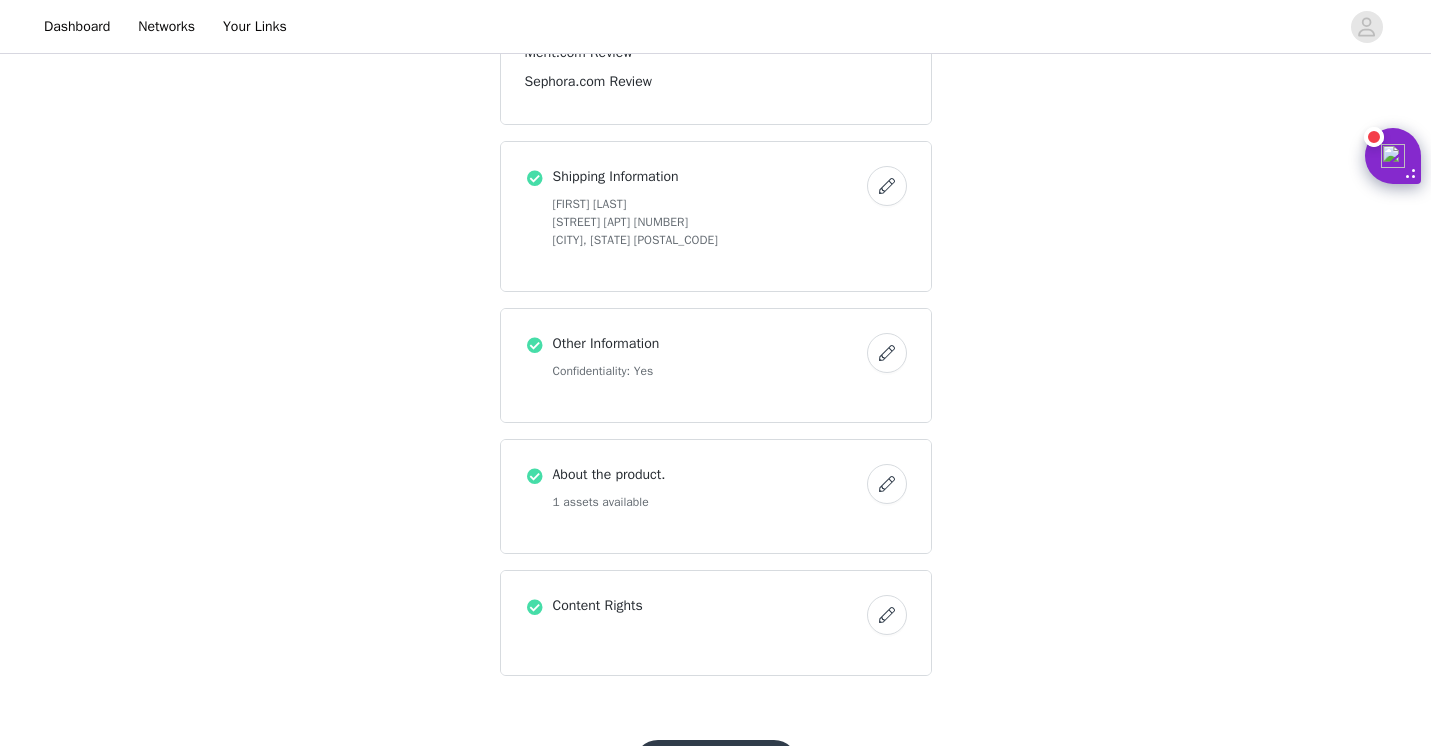 scroll, scrollTop: 799, scrollLeft: 0, axis: vertical 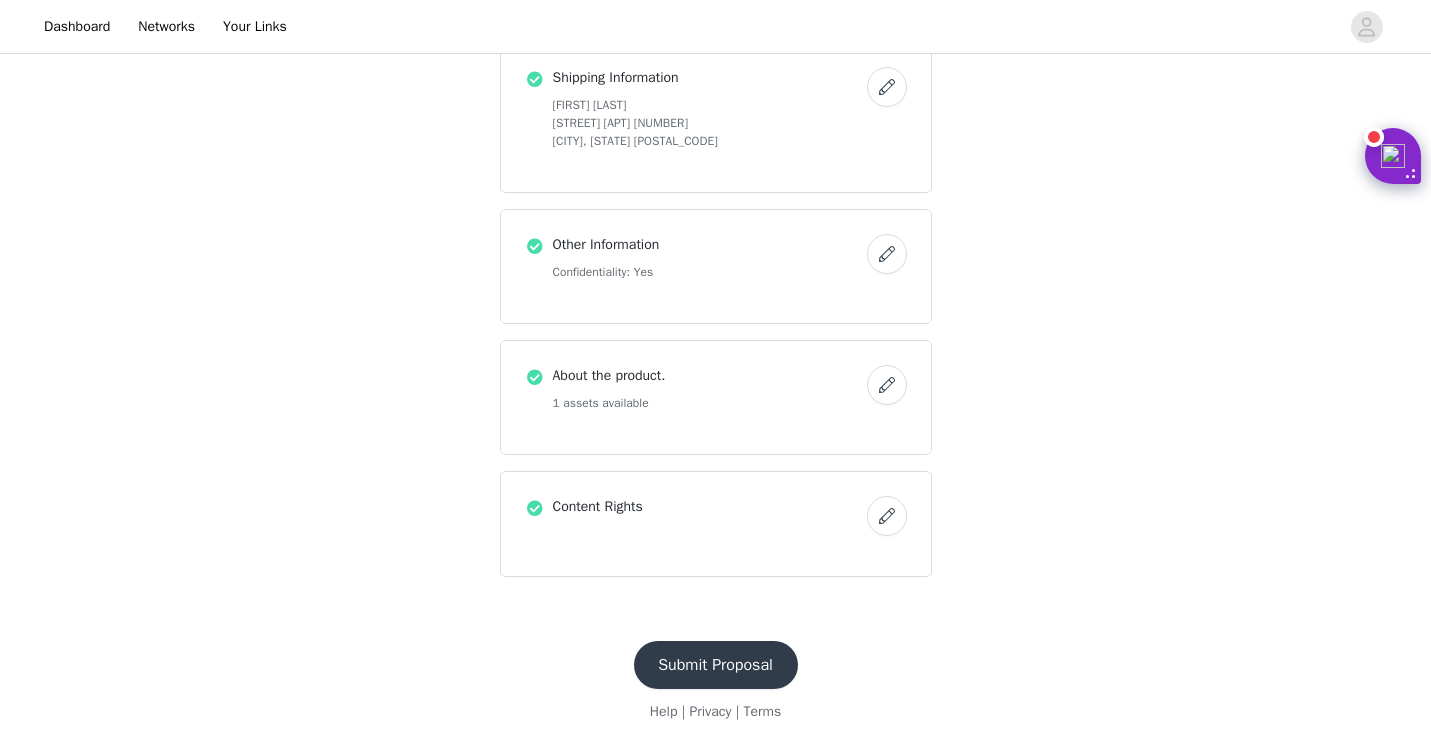 click on "Submit Proposal" at bounding box center [716, 665] 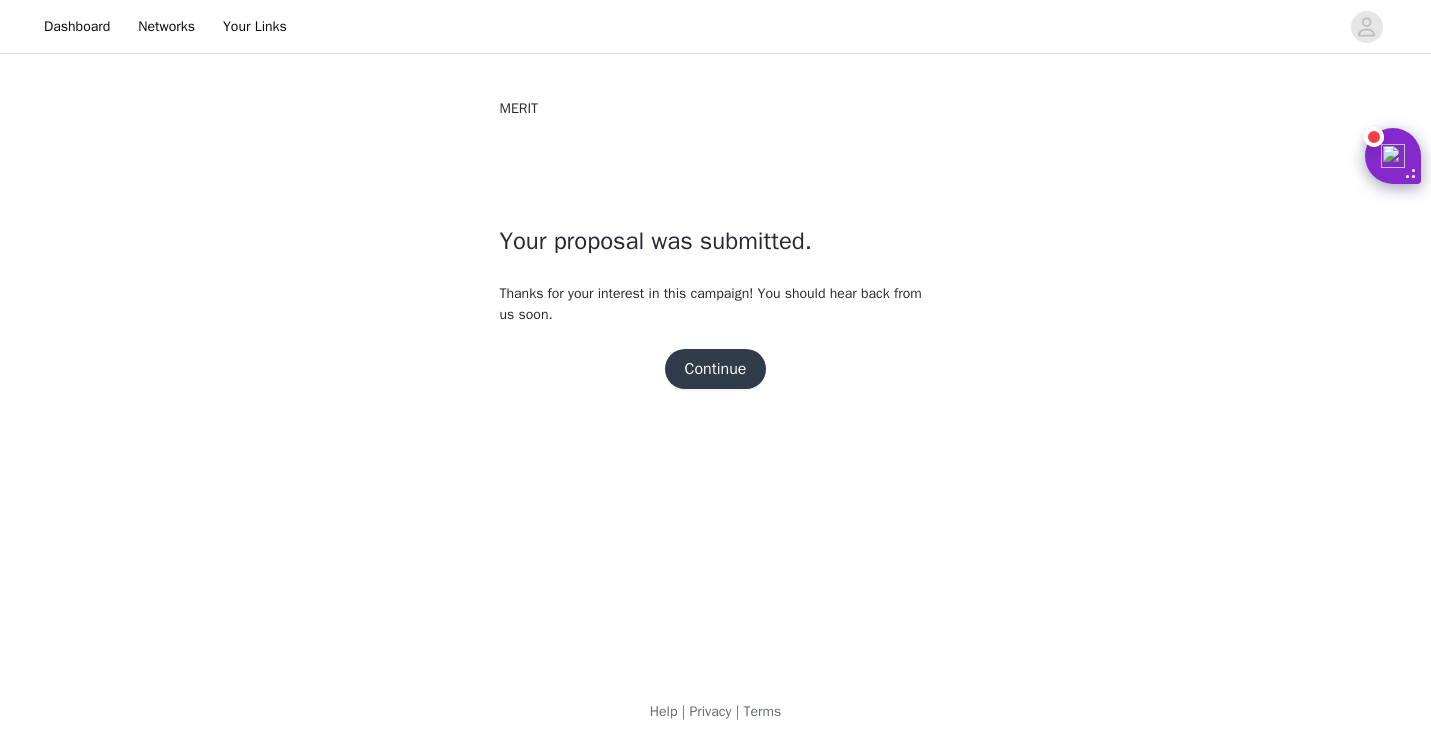 scroll, scrollTop: 0, scrollLeft: 0, axis: both 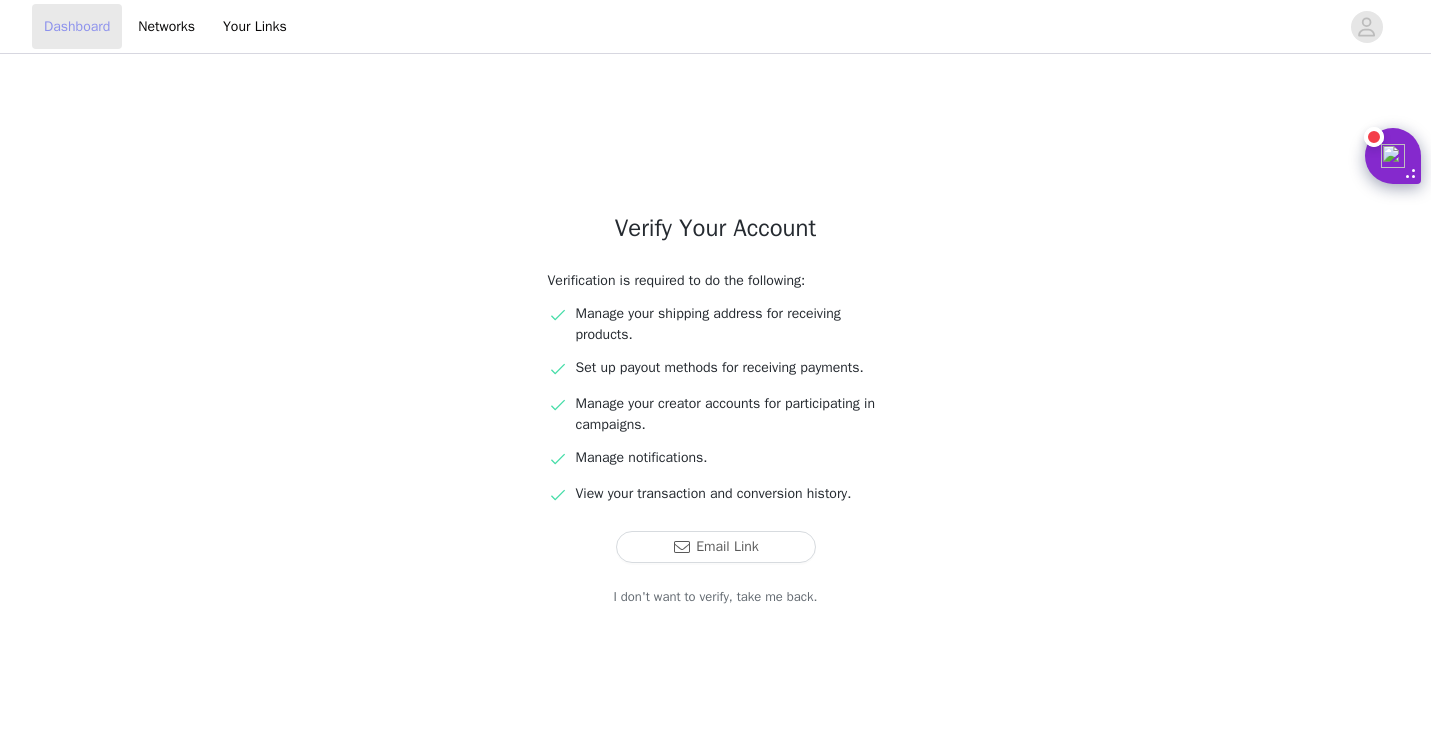 click on "Dashboard" at bounding box center (77, 26) 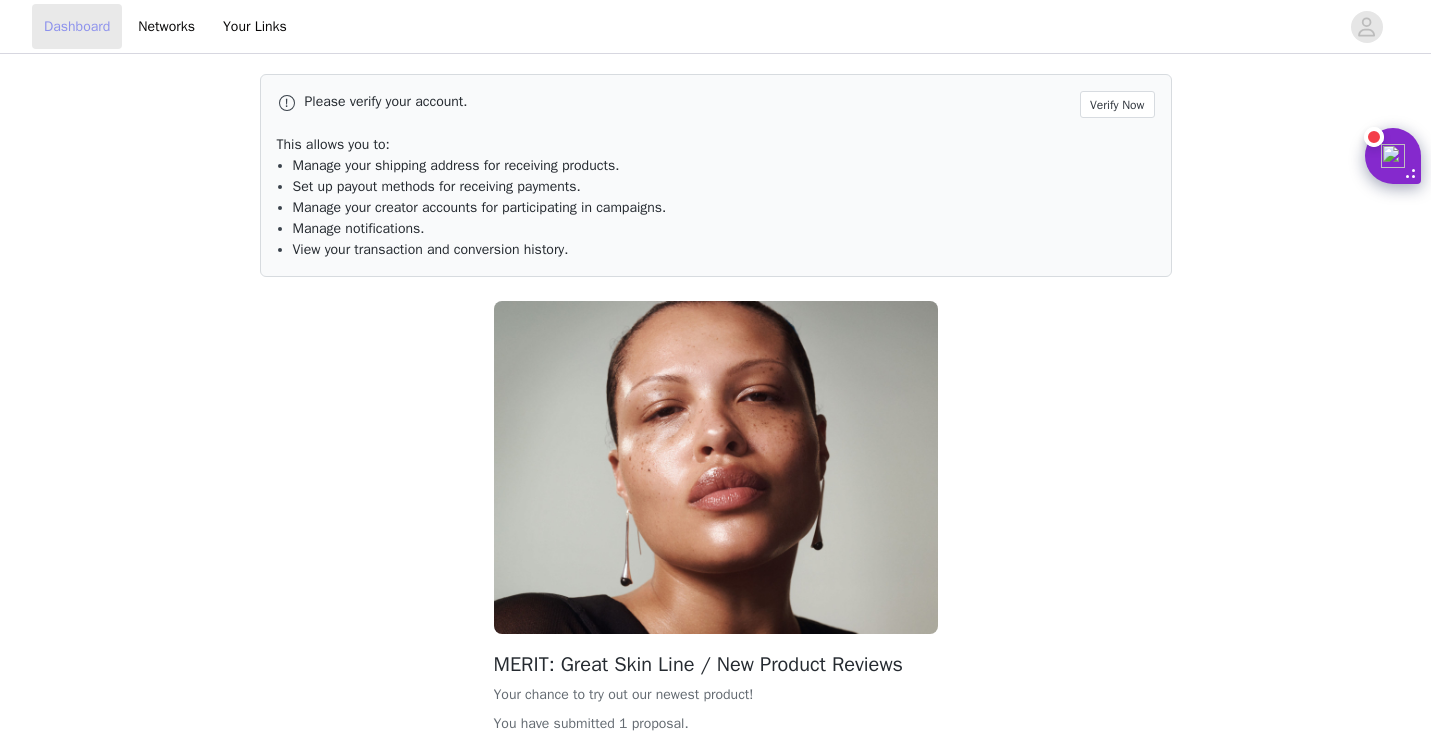 click on "Dashboard" at bounding box center [77, 26] 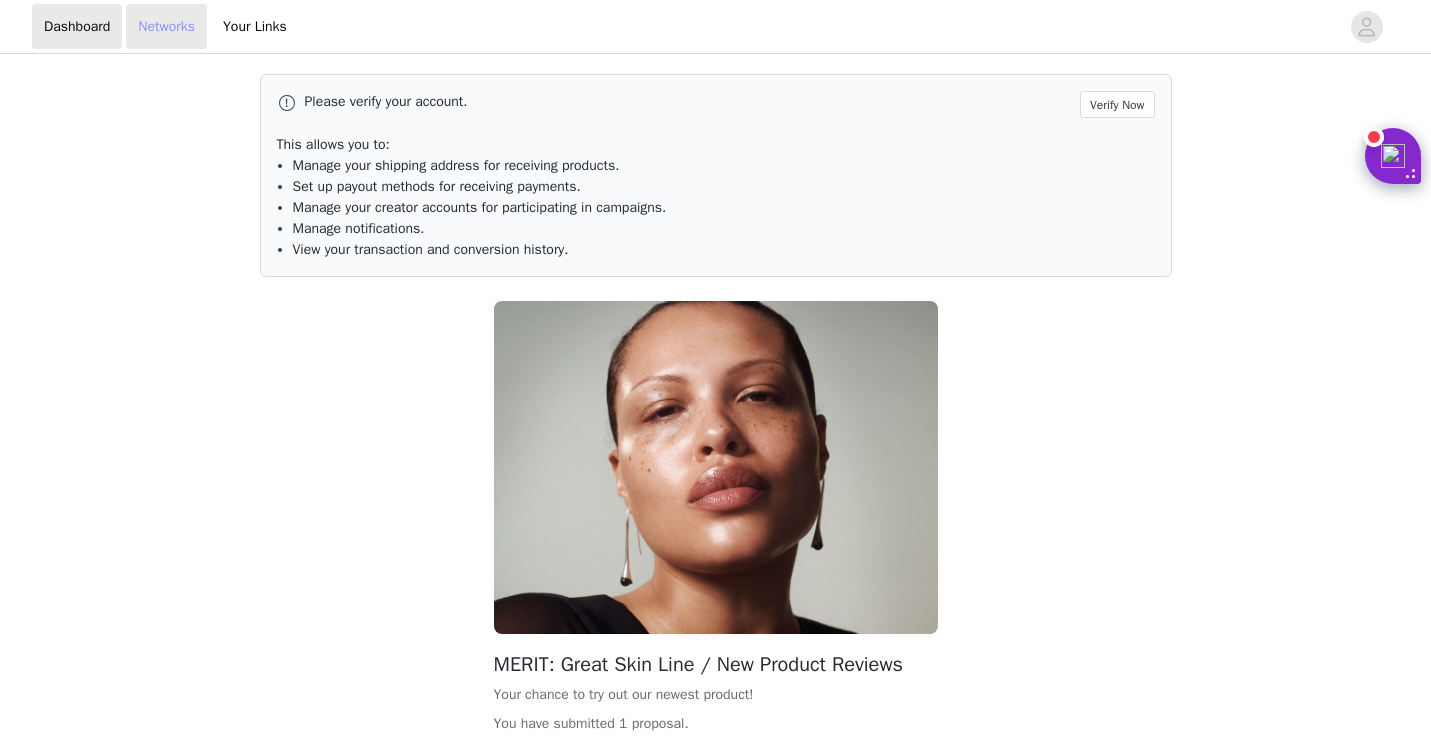 click on "Networks" at bounding box center (166, 26) 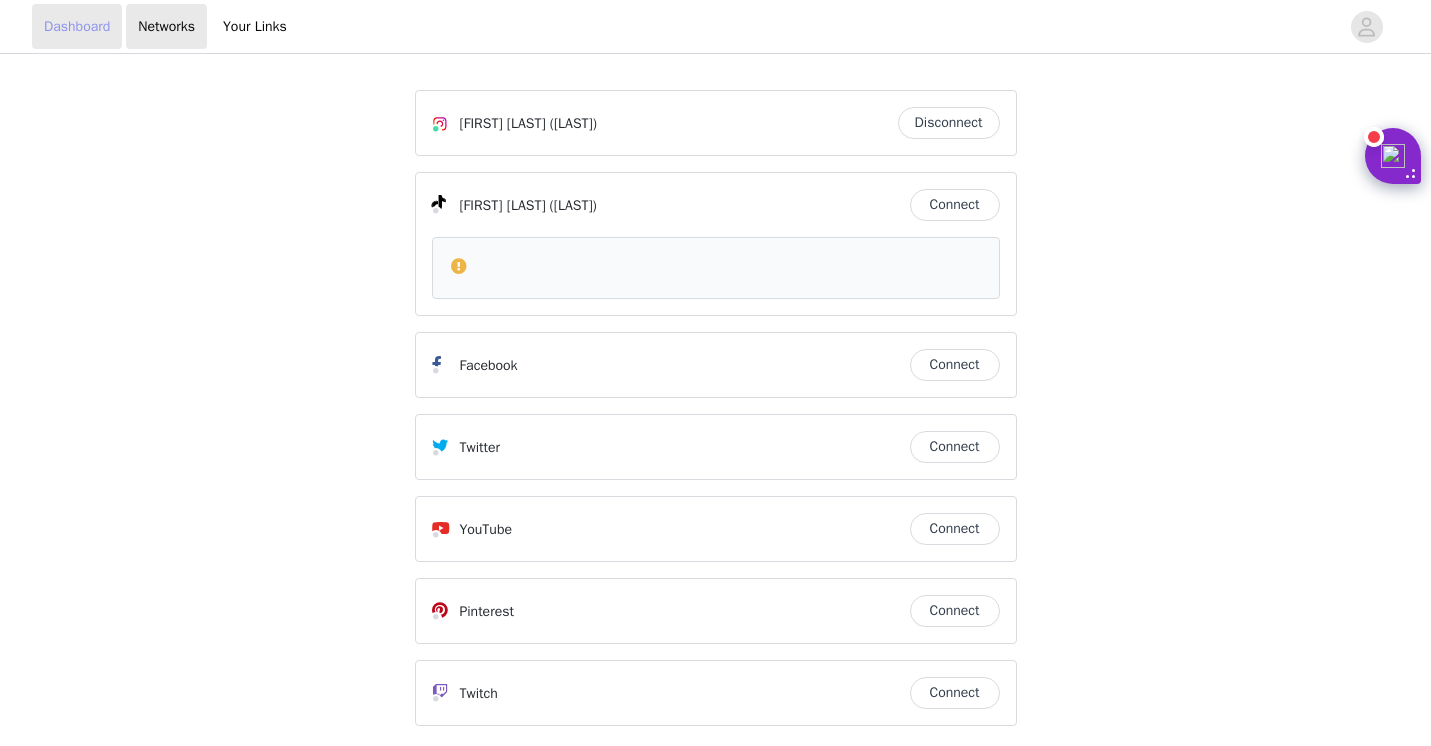 click on "Dashboard" at bounding box center (77, 26) 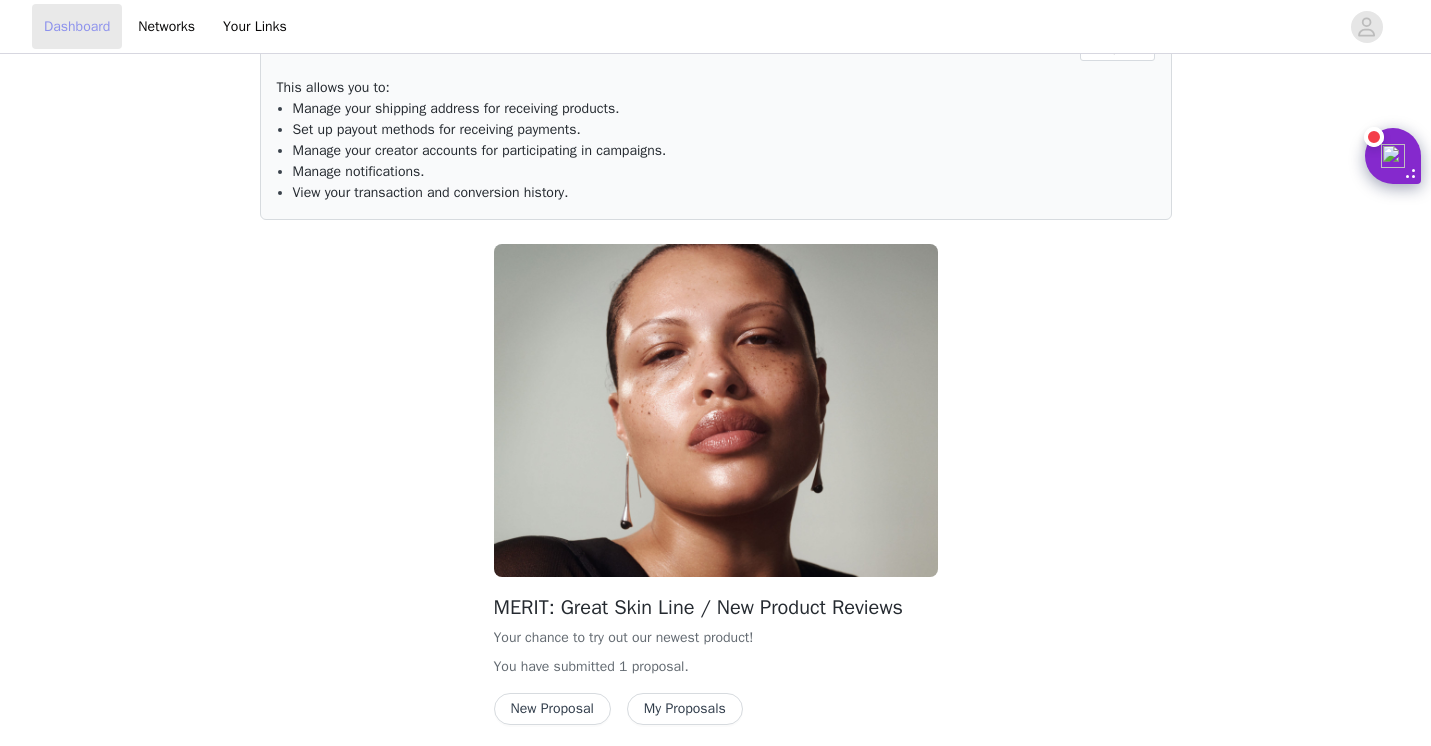 scroll, scrollTop: 0, scrollLeft: 0, axis: both 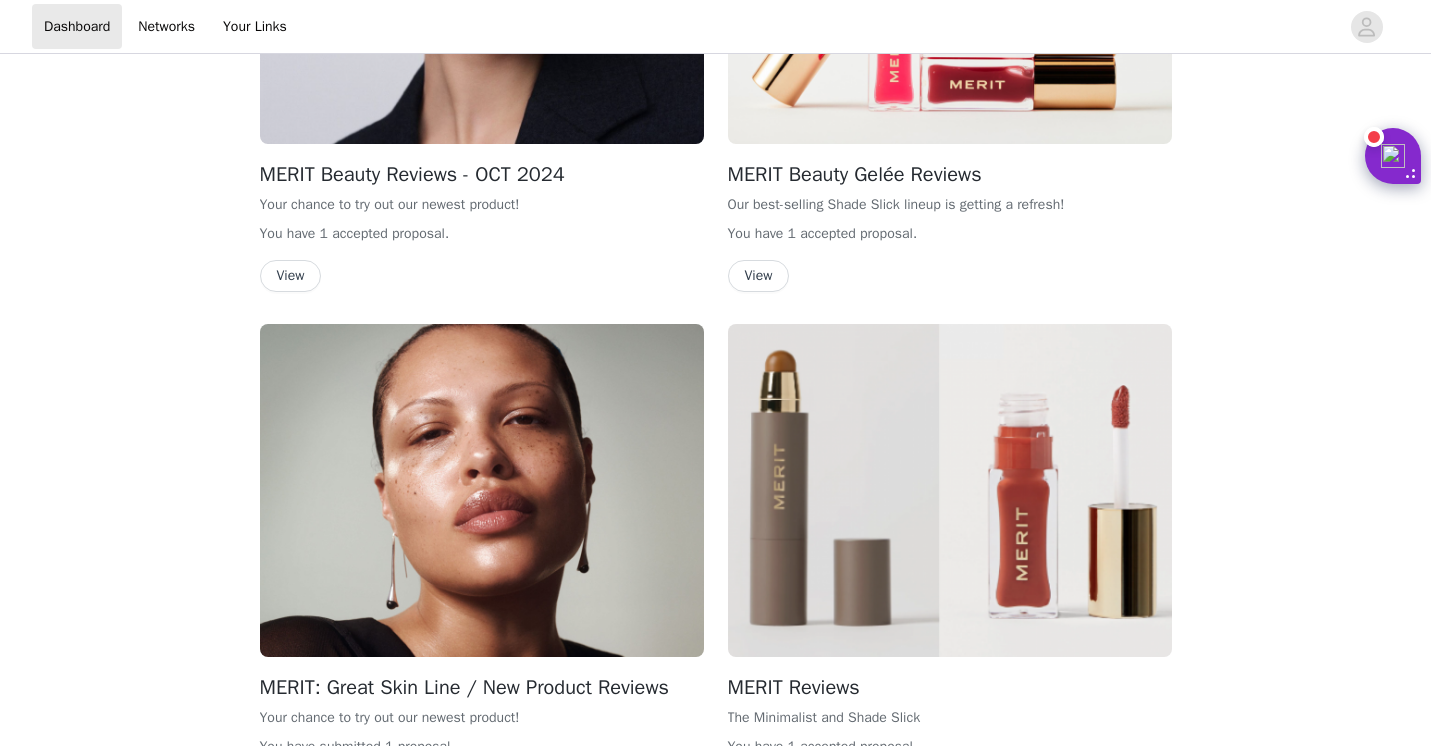 click on "View" at bounding box center (291, 276) 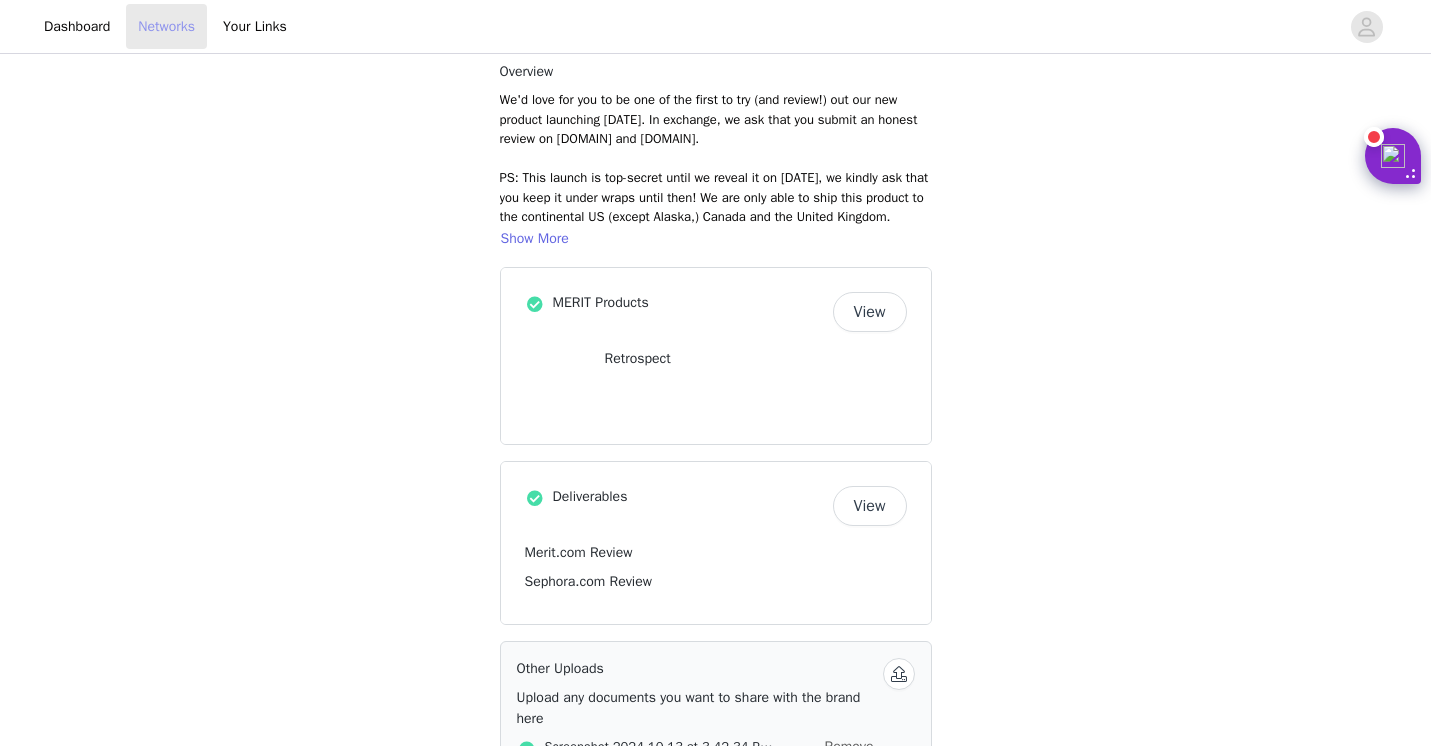 scroll, scrollTop: 556, scrollLeft: 0, axis: vertical 